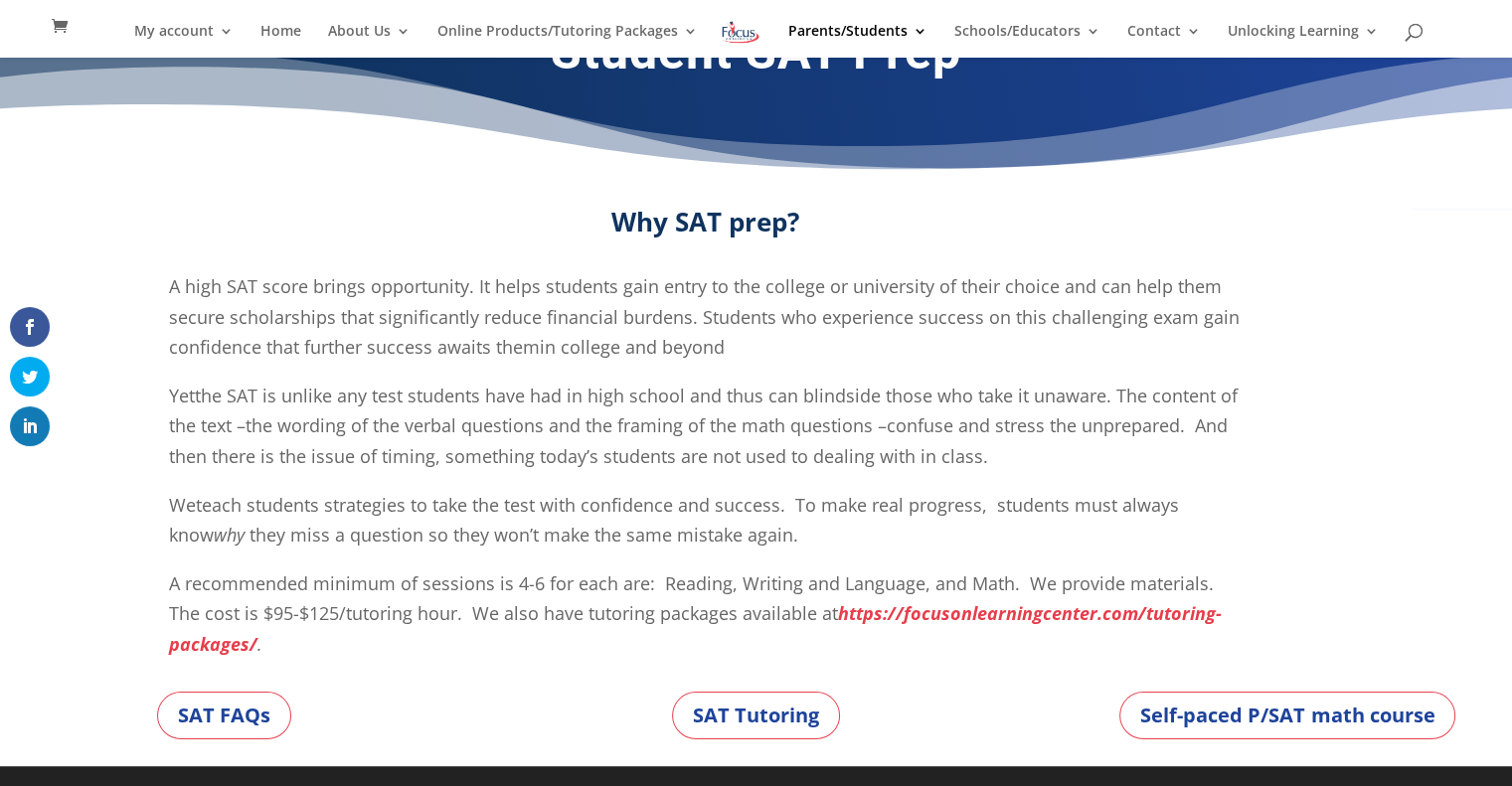 scroll, scrollTop: 60, scrollLeft: 0, axis: vertical 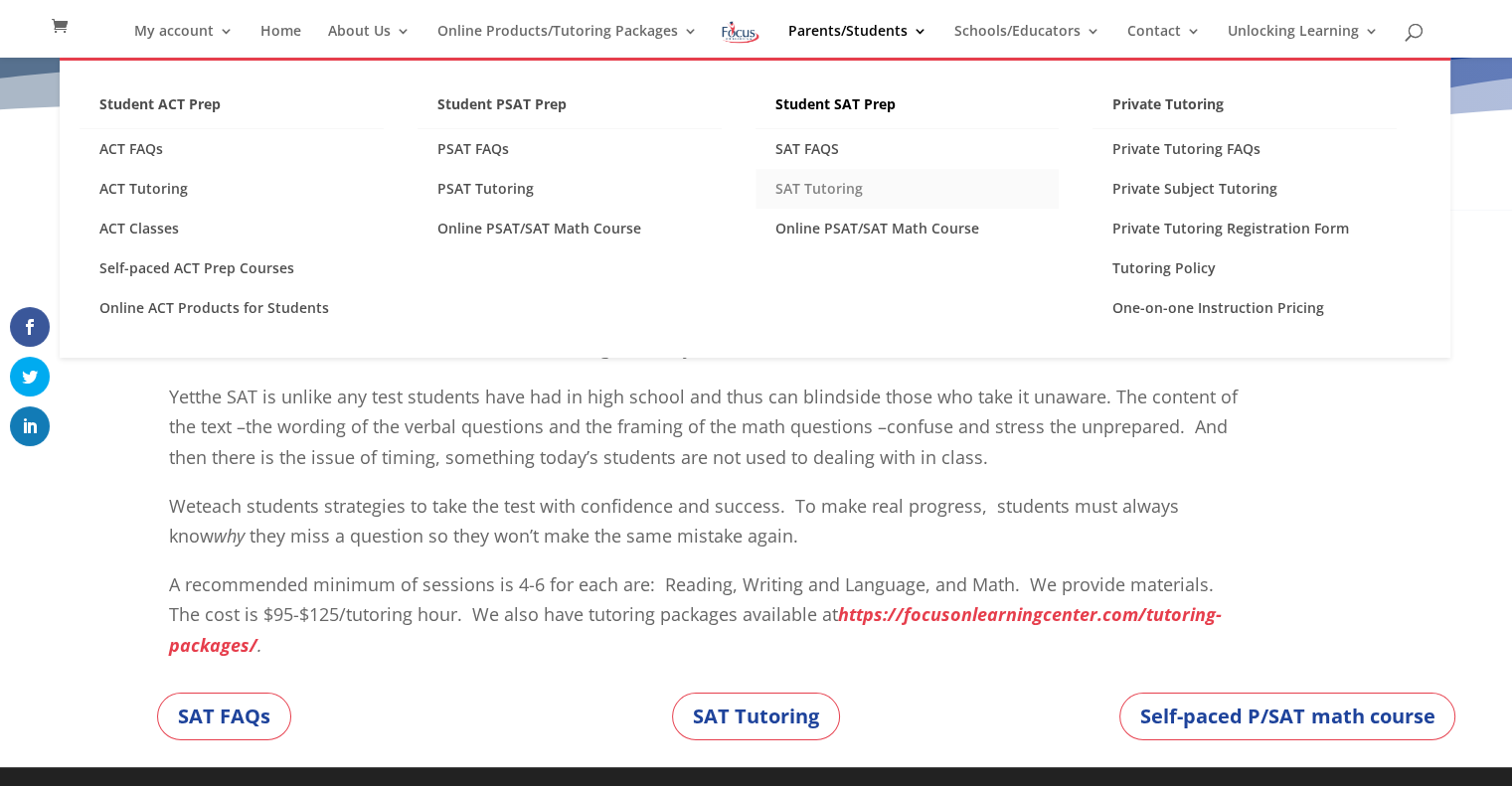 click on "SAT Tutoring" at bounding box center (908, 189) 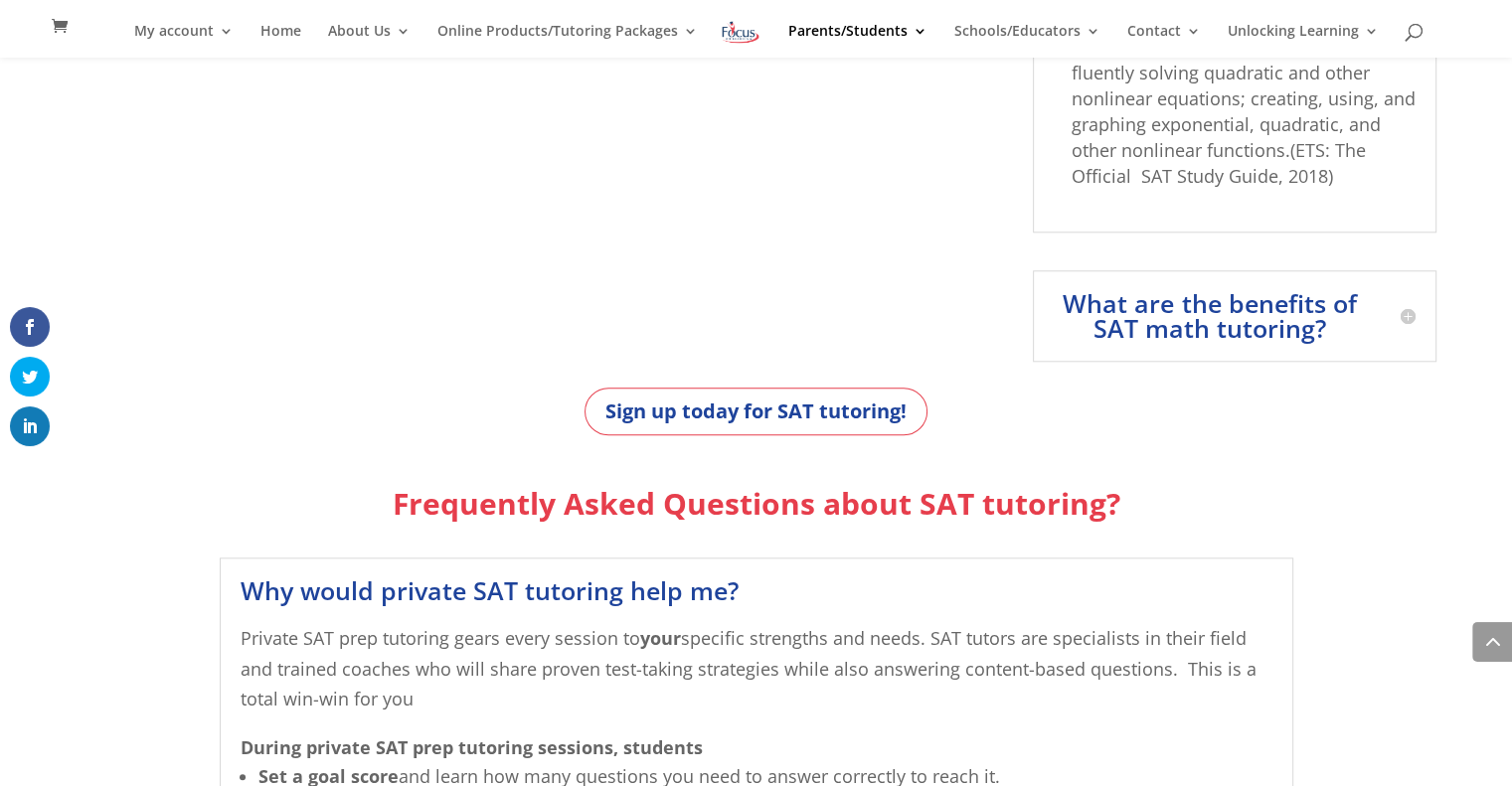 scroll, scrollTop: 1900, scrollLeft: 0, axis: vertical 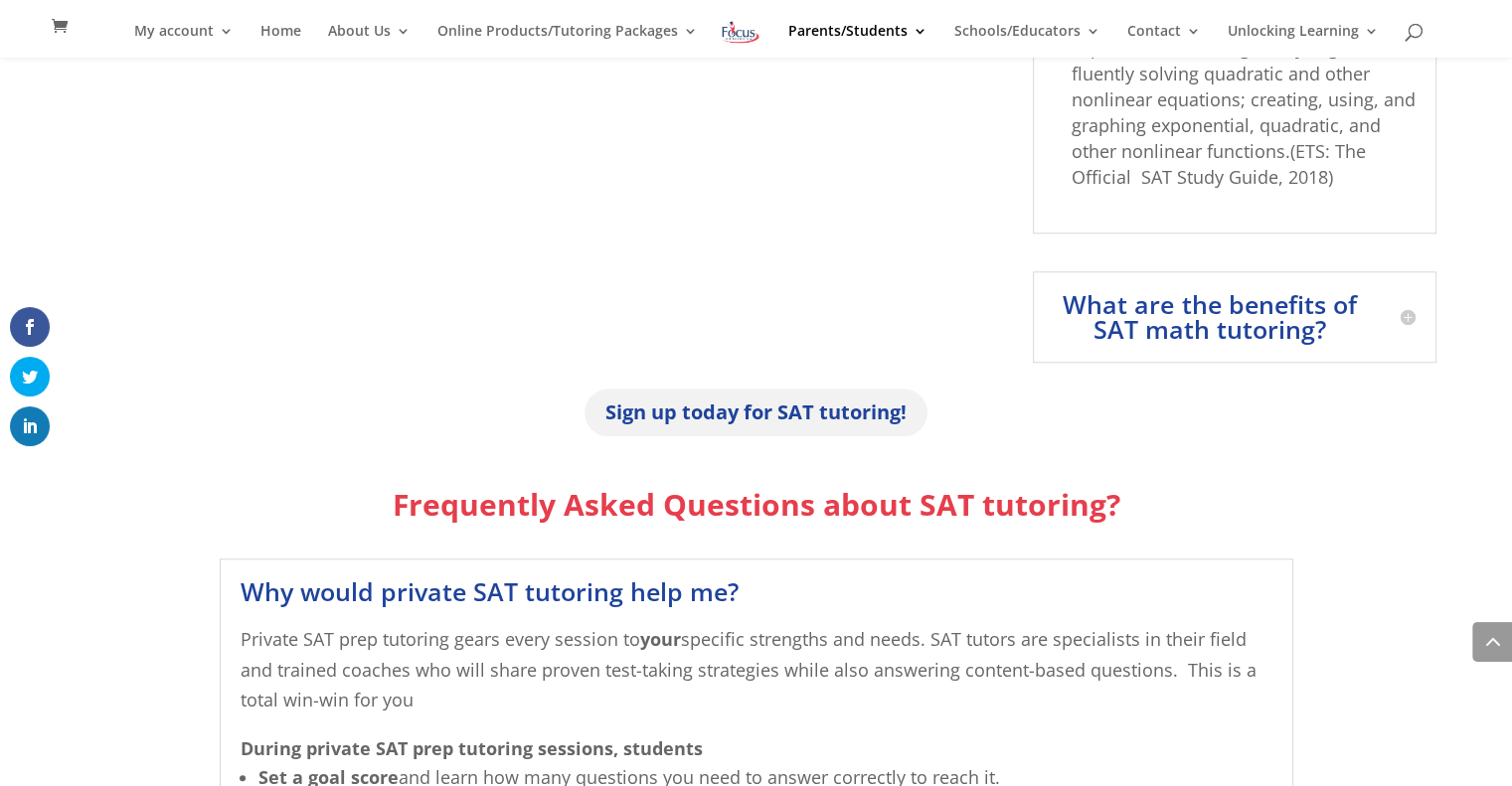 click on "Sign up today for SAT tutoring!" at bounding box center (756, 412) 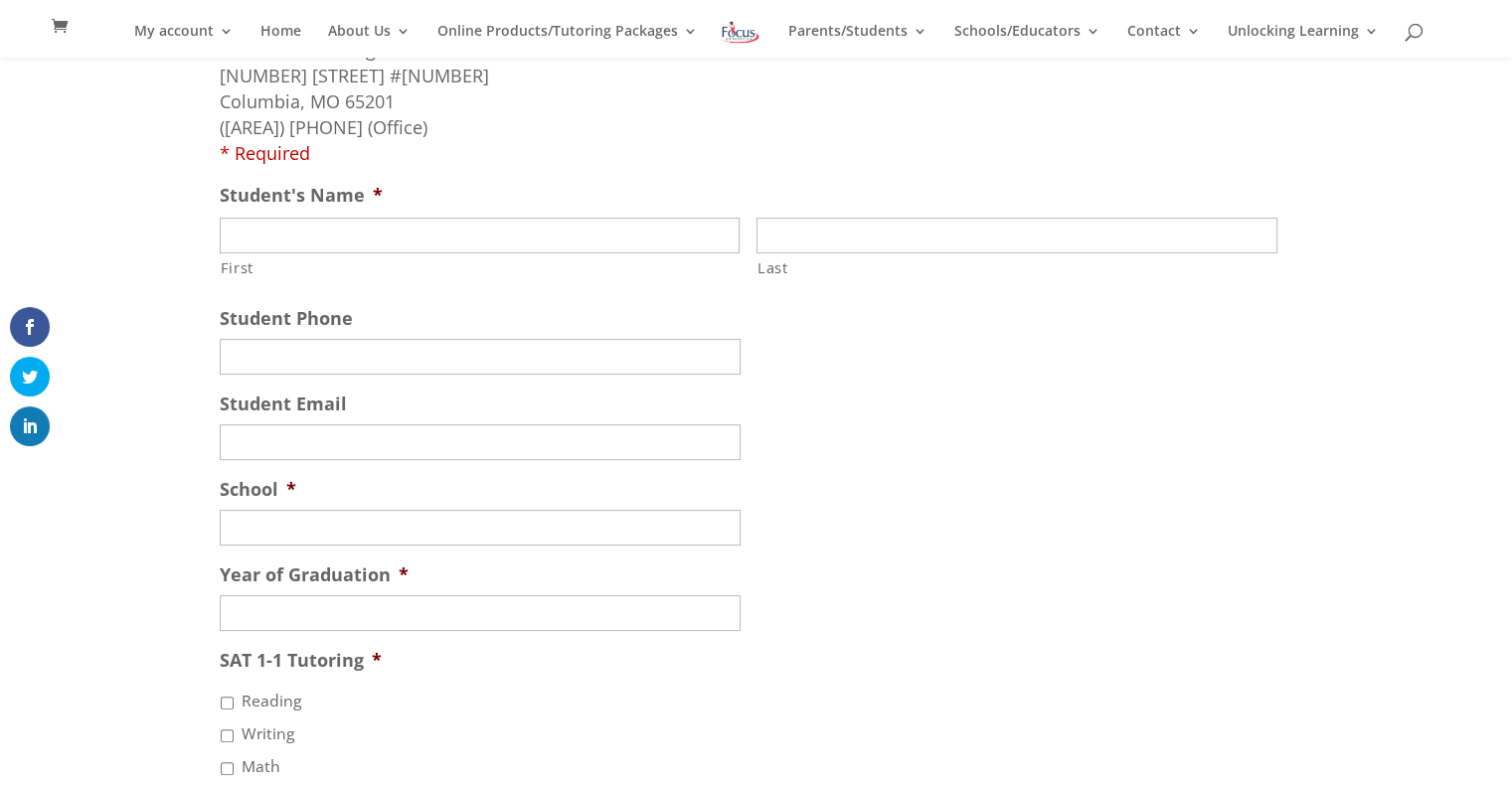 scroll, scrollTop: 0, scrollLeft: 0, axis: both 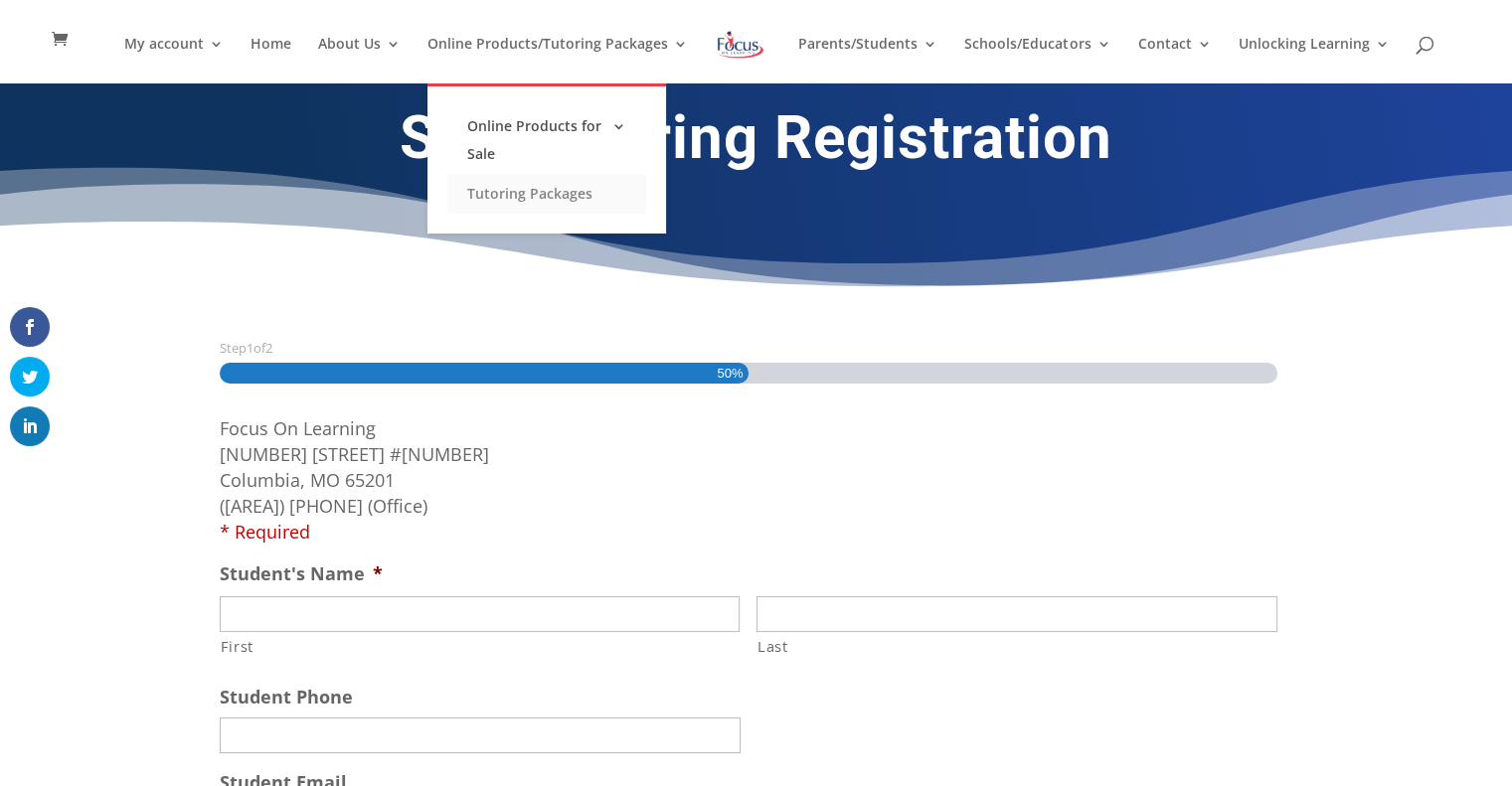 click on "Tutoring Packages" at bounding box center (547, 194) 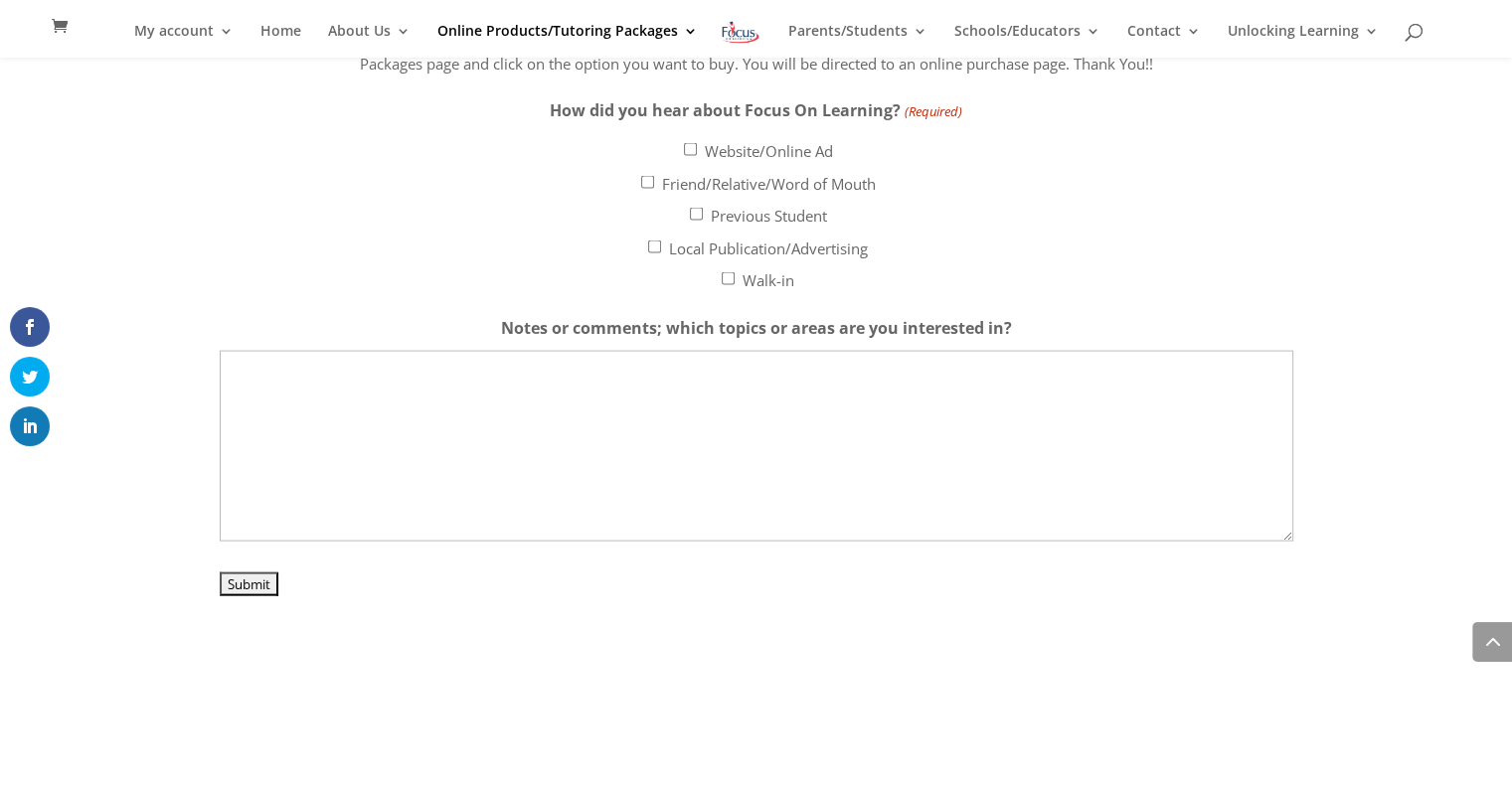 scroll, scrollTop: 4205, scrollLeft: 0, axis: vertical 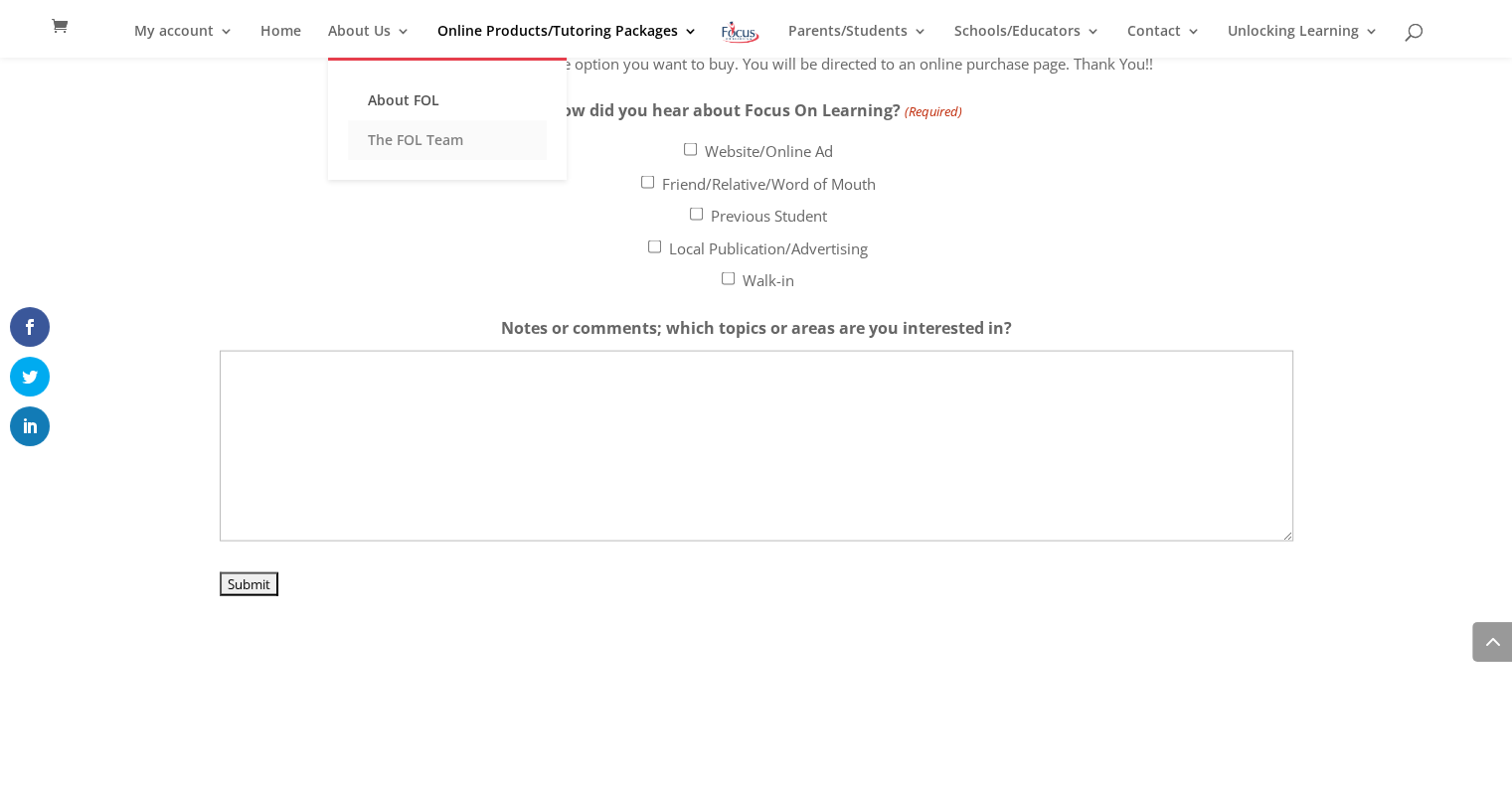click on "The FOL Team" at bounding box center (447, 140) 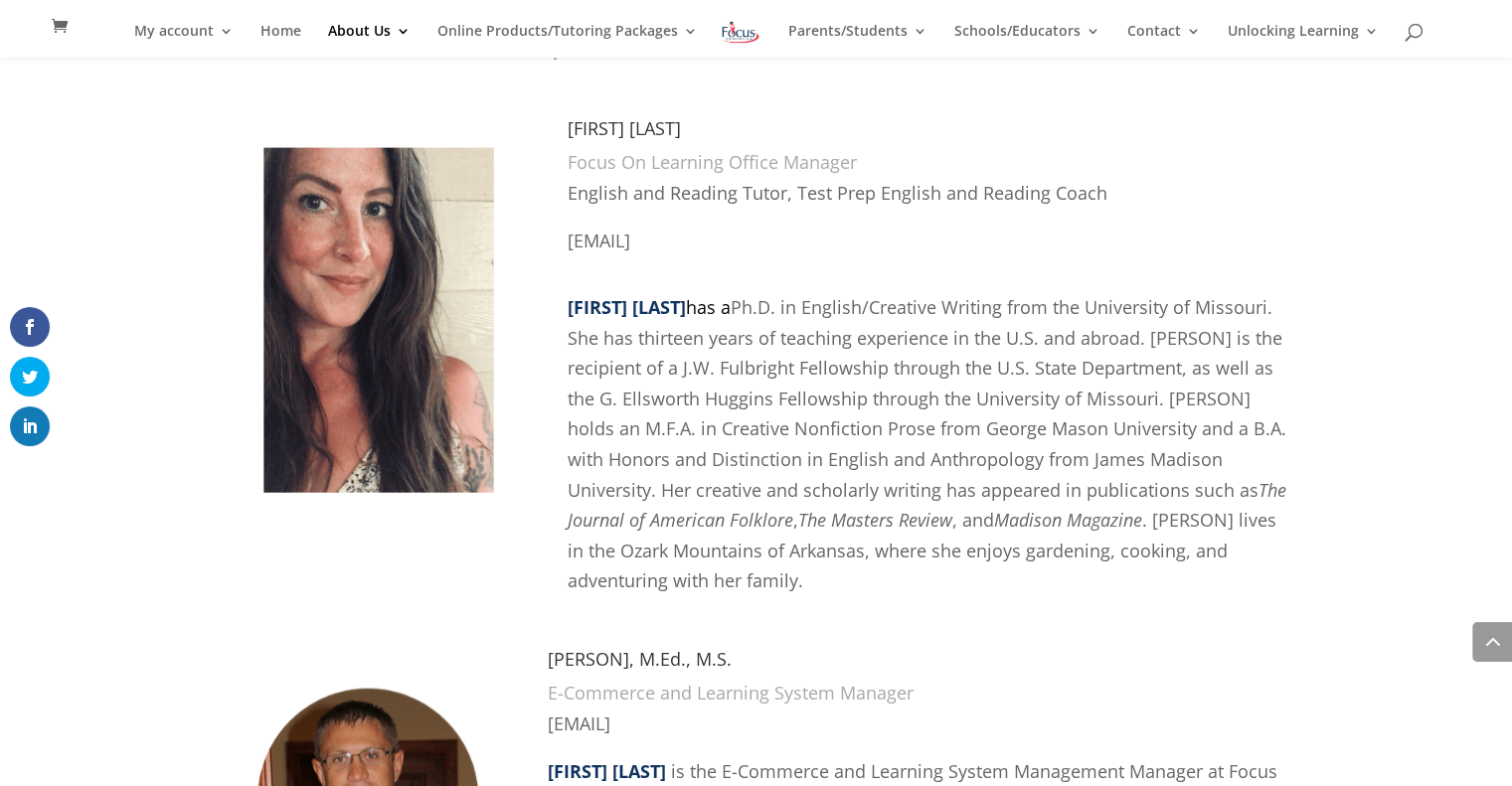 scroll, scrollTop: 1045, scrollLeft: 0, axis: vertical 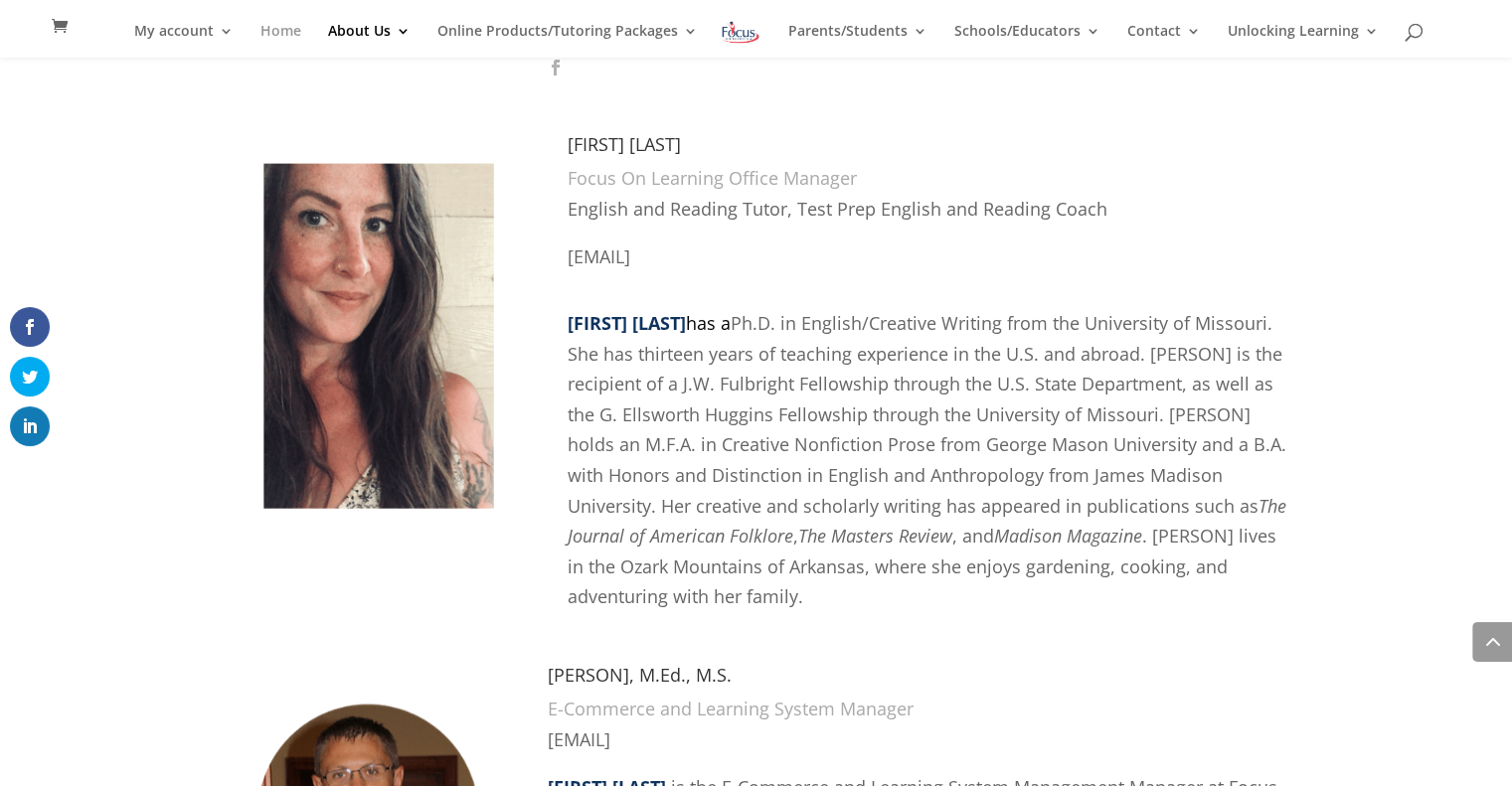 click on "Home" at bounding box center [280, 41] 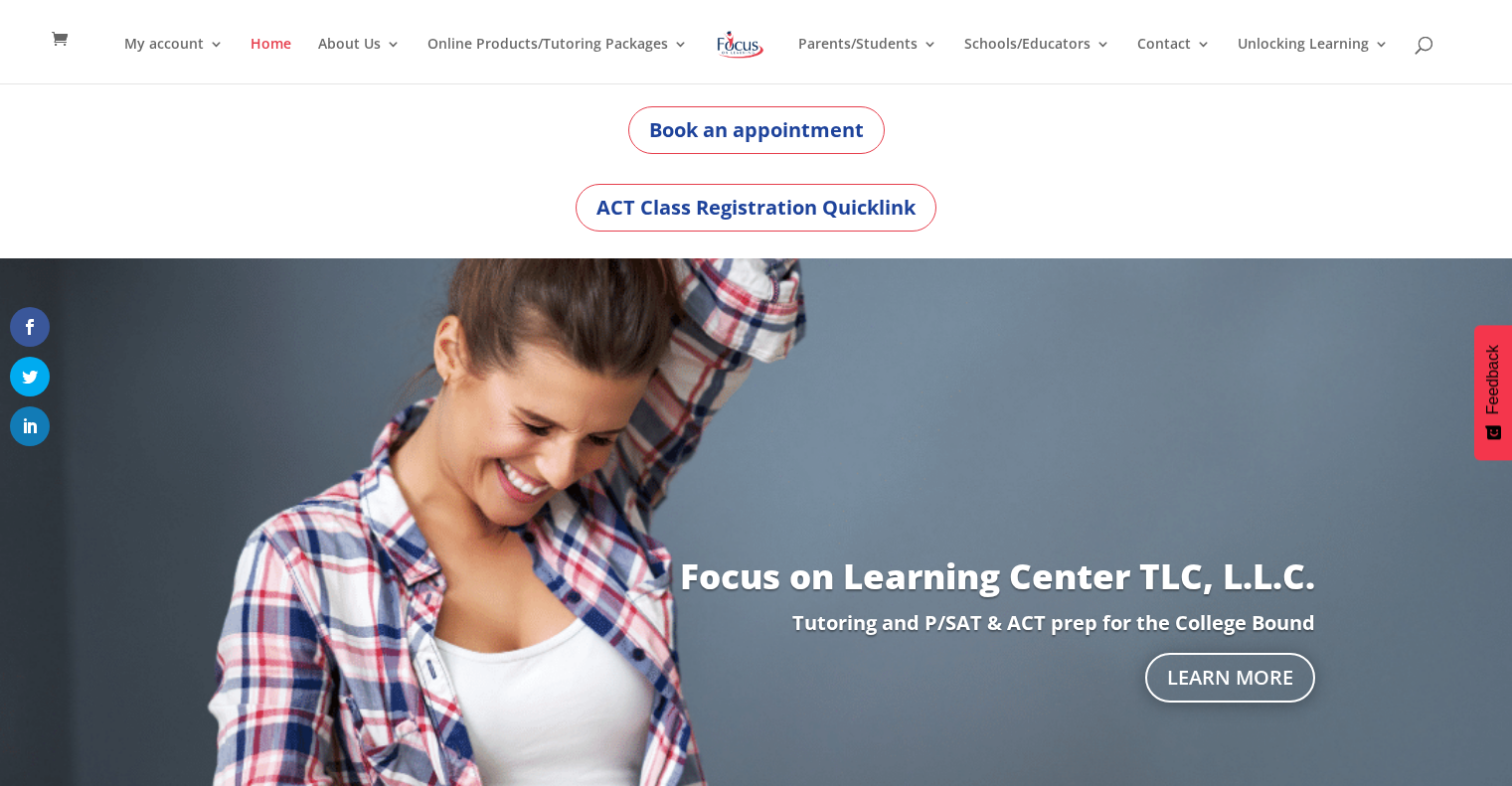 scroll, scrollTop: 0, scrollLeft: 0, axis: both 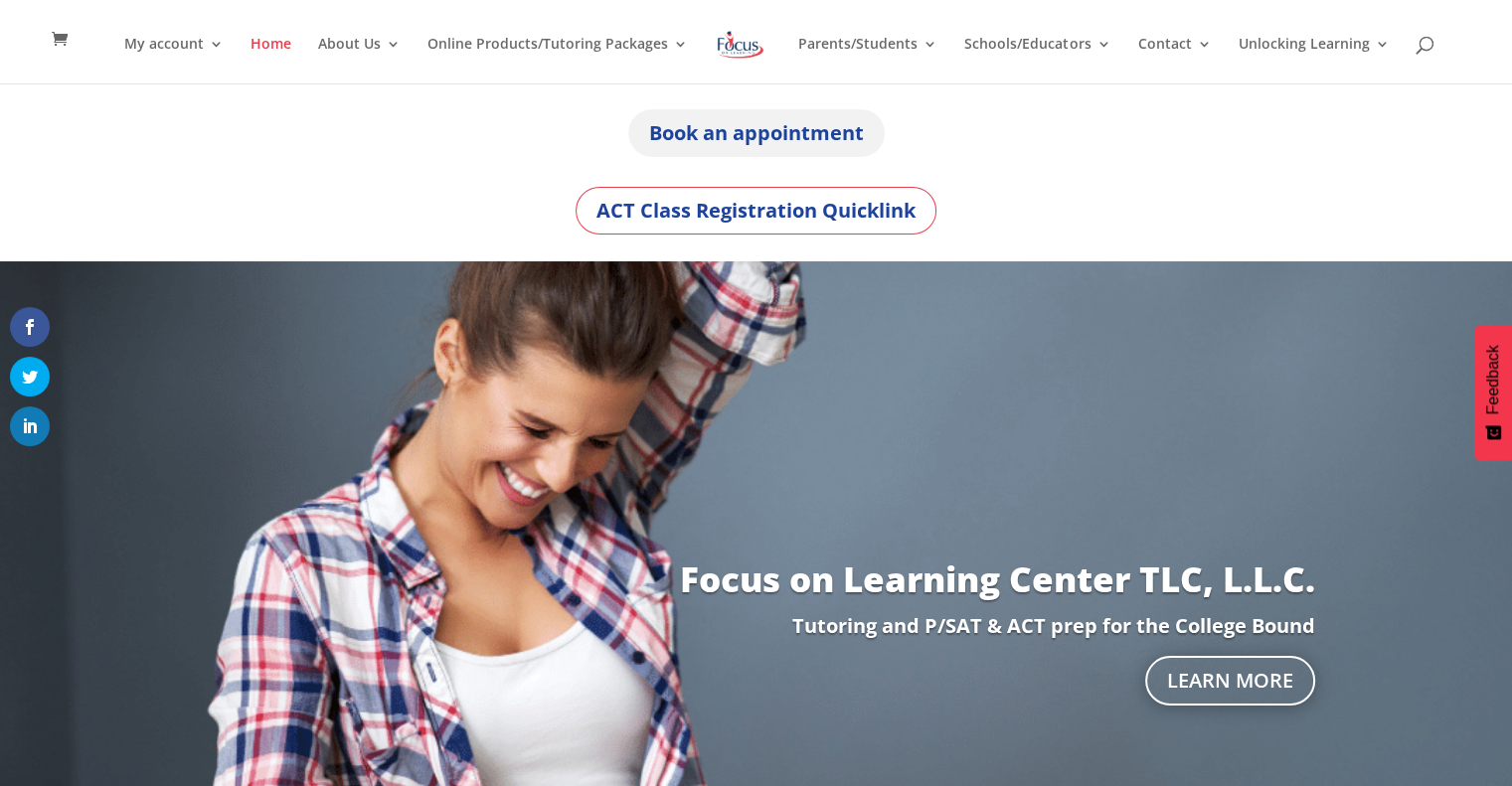 click on "Book an appointment" at bounding box center (756, 133) 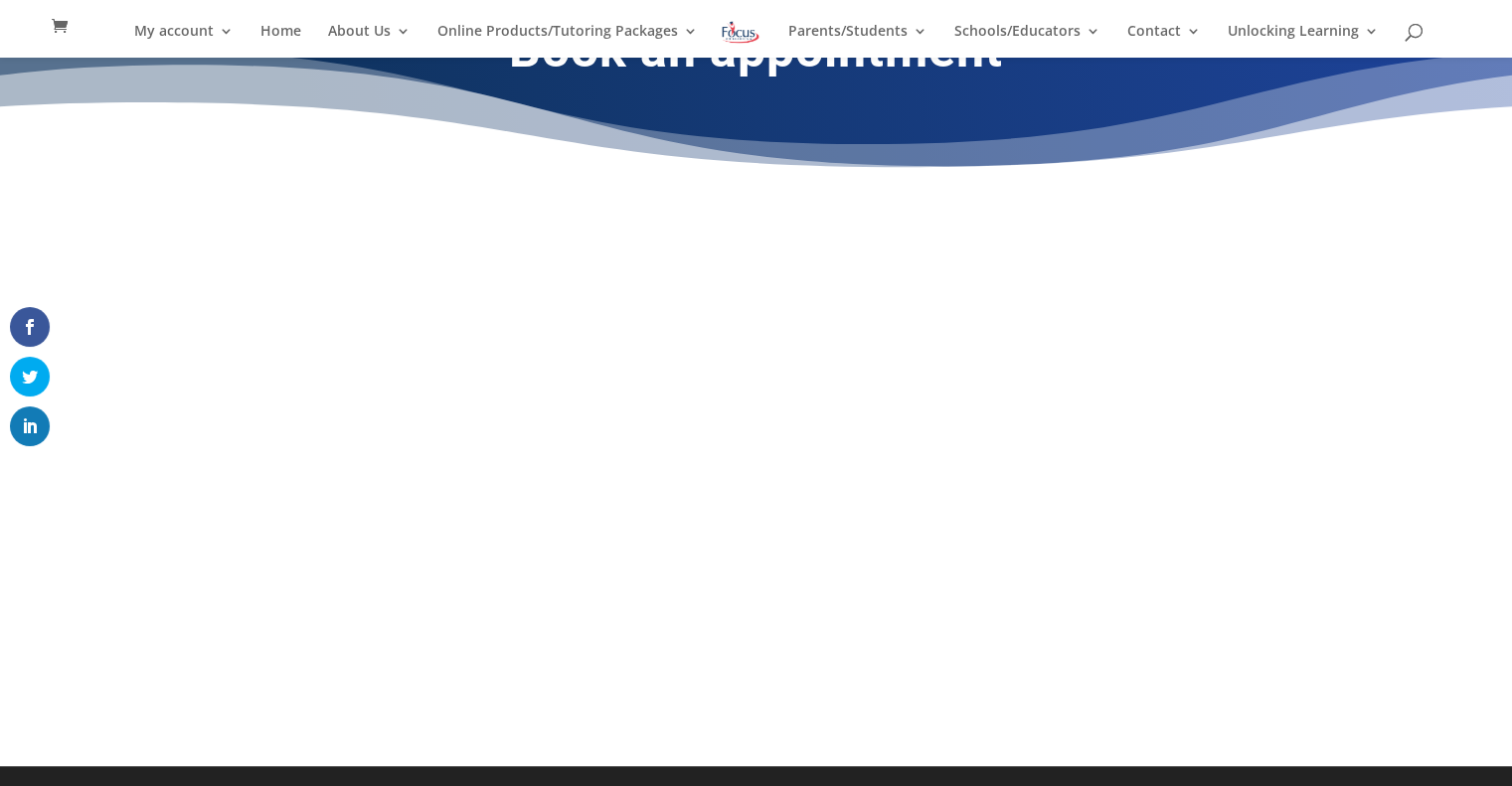 scroll, scrollTop: 63, scrollLeft: 0, axis: vertical 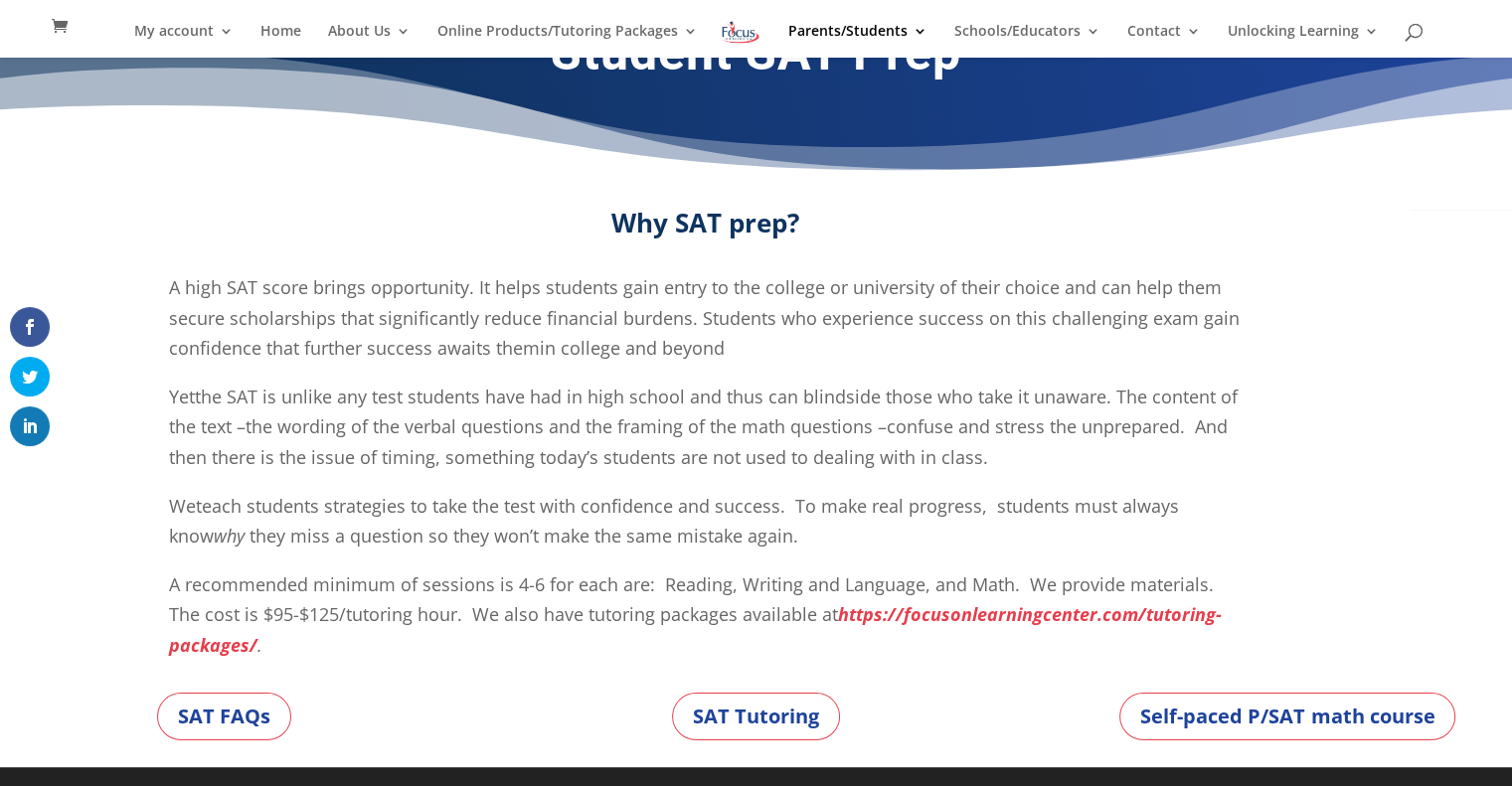 click at bounding box center (741, 32) 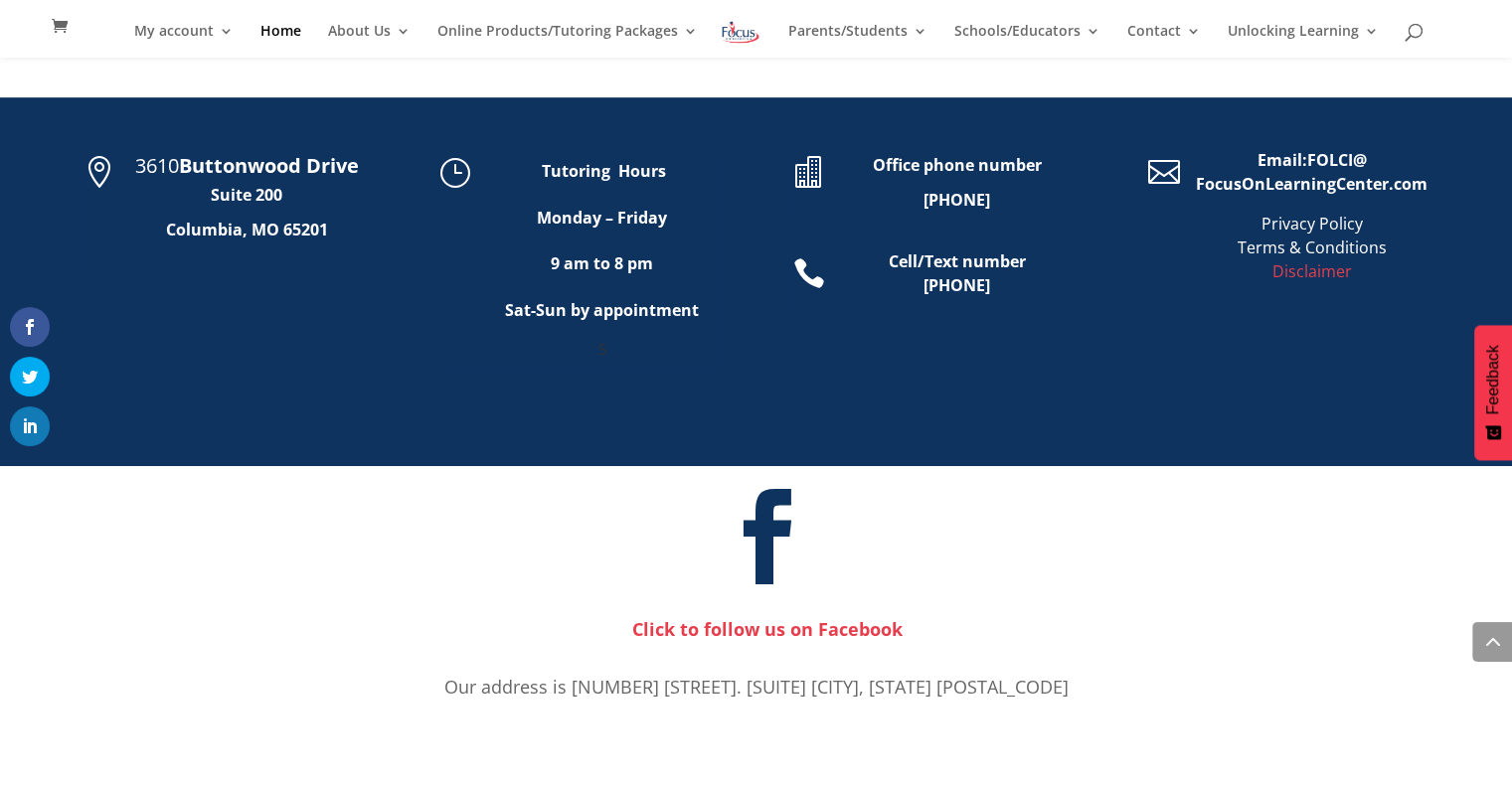scroll, scrollTop: 913, scrollLeft: 0, axis: vertical 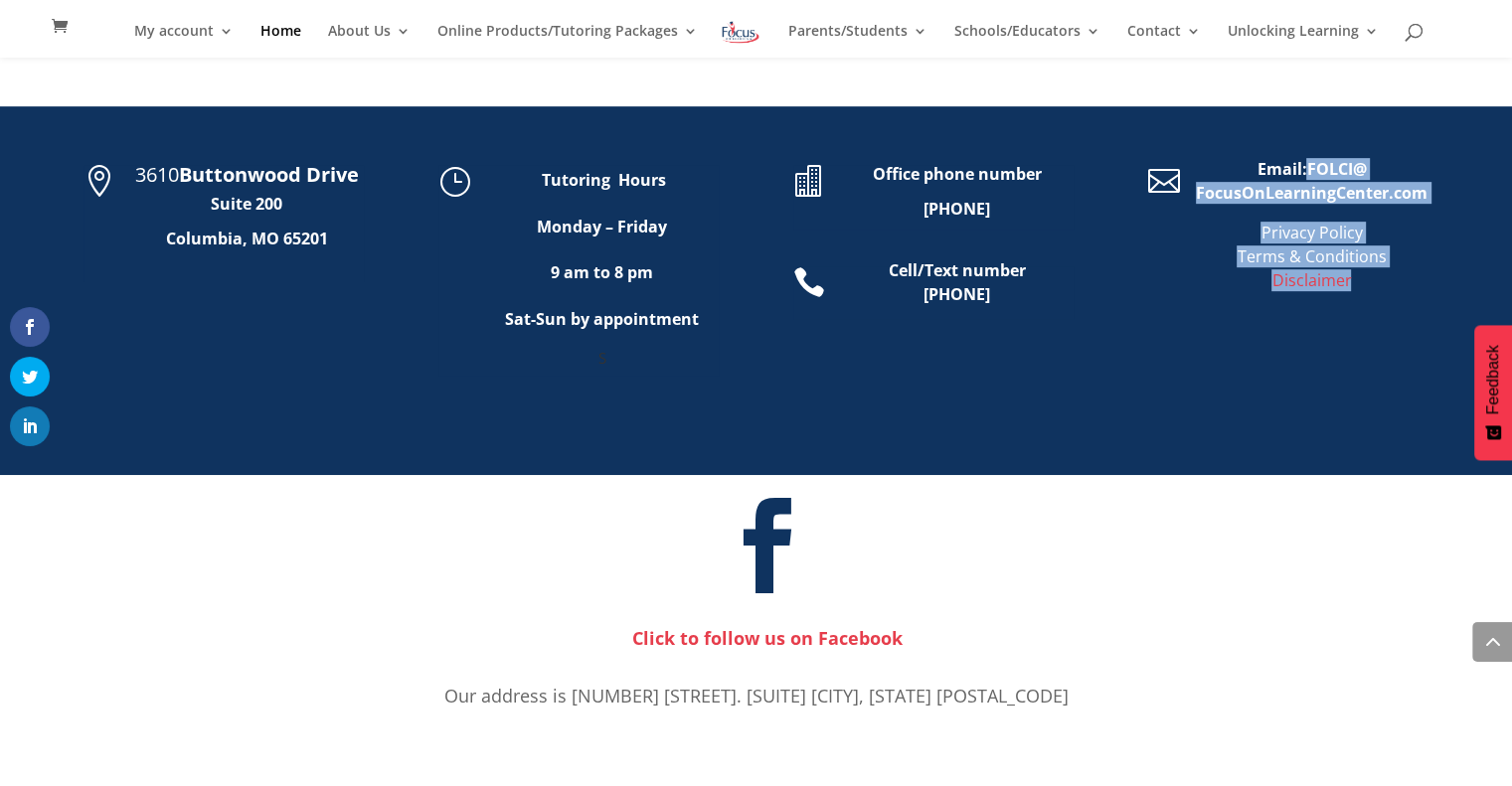 drag, startPoint x: 1305, startPoint y: 160, endPoint x: 1433, endPoint y: 190, distance: 131.46863 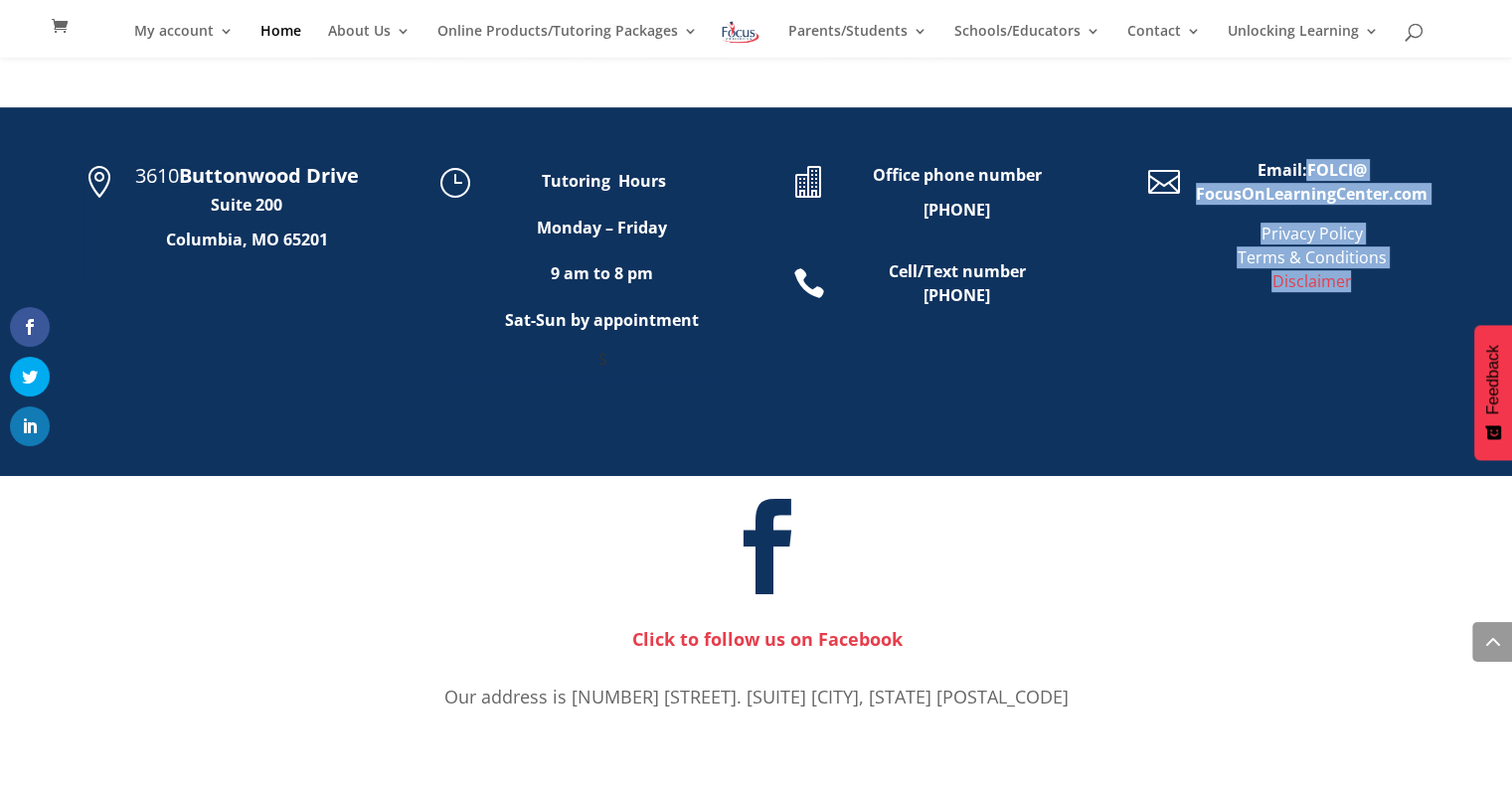 click on "FocusOnLearningCenter.com" at bounding box center (1311, 194) 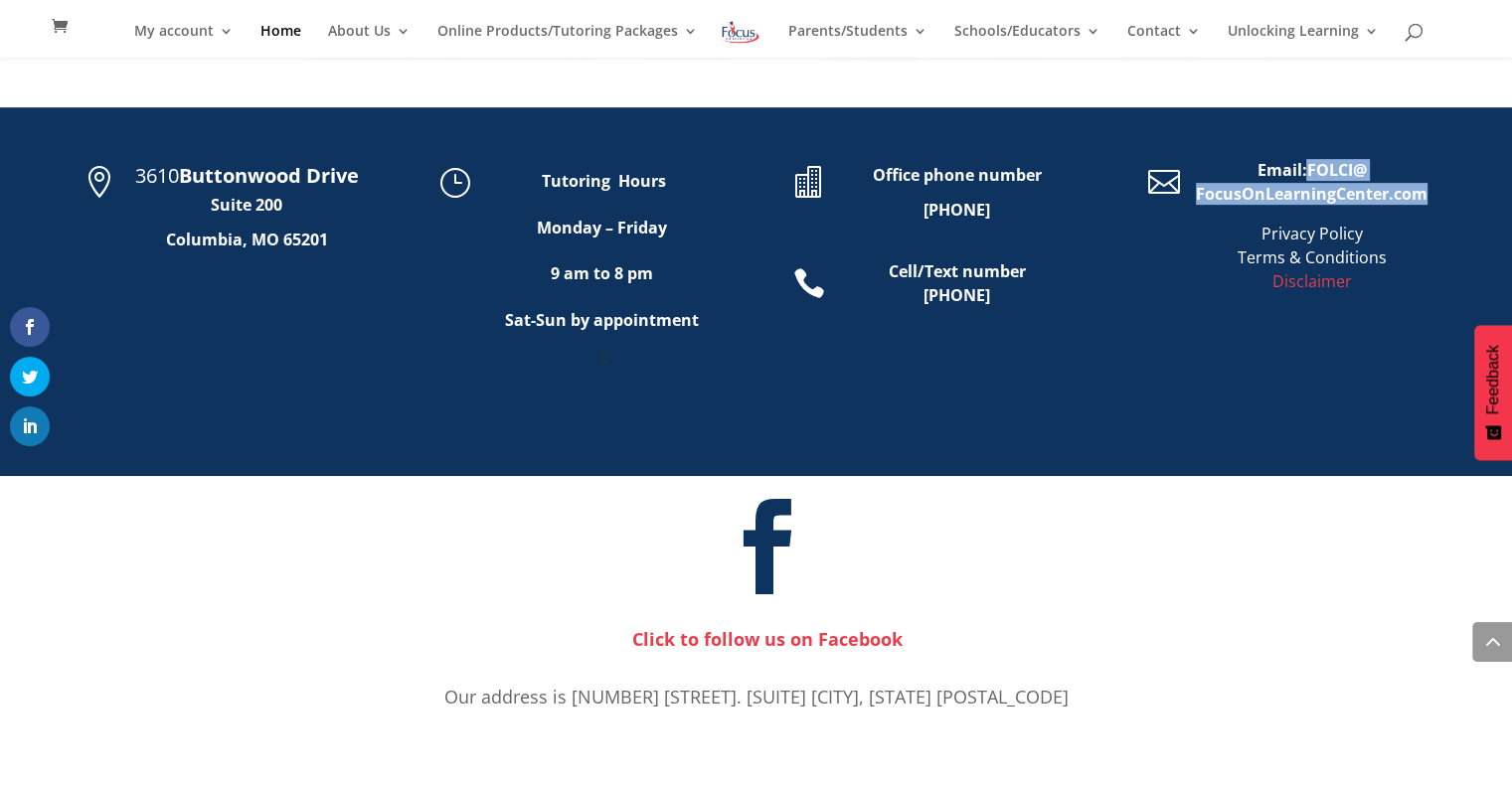 drag, startPoint x: 1310, startPoint y: 163, endPoint x: 1425, endPoint y: 187, distance: 117.47766 